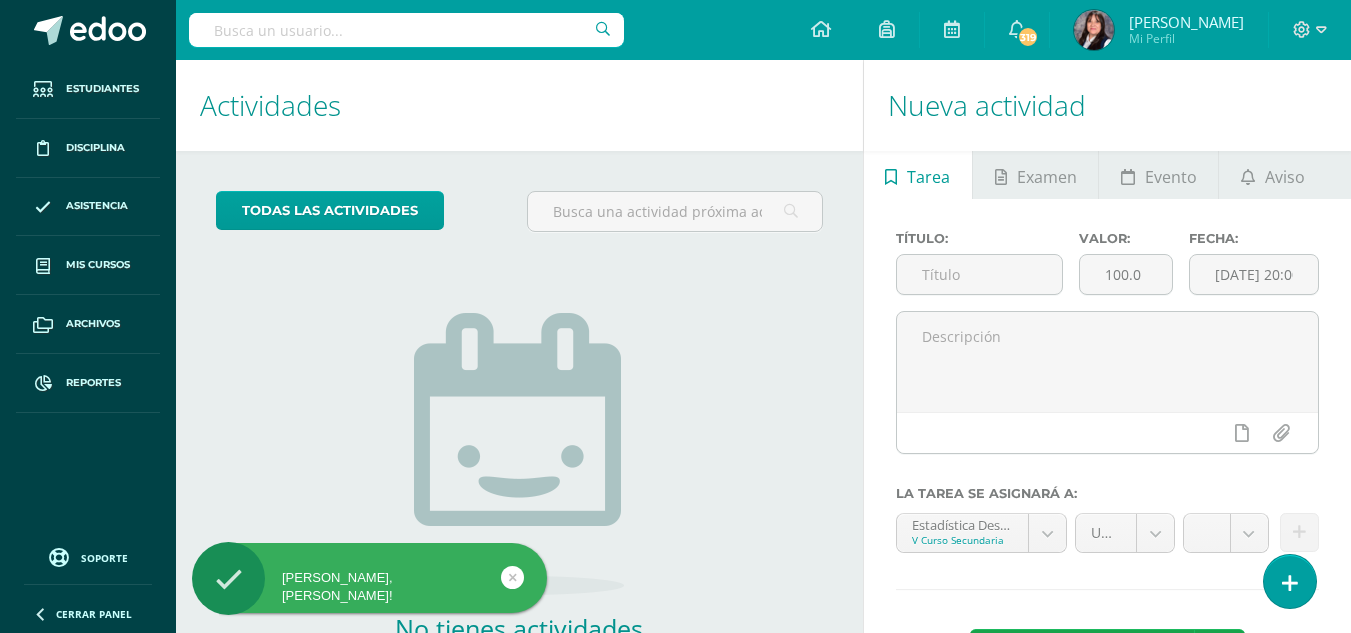 scroll, scrollTop: 0, scrollLeft: 0, axis: both 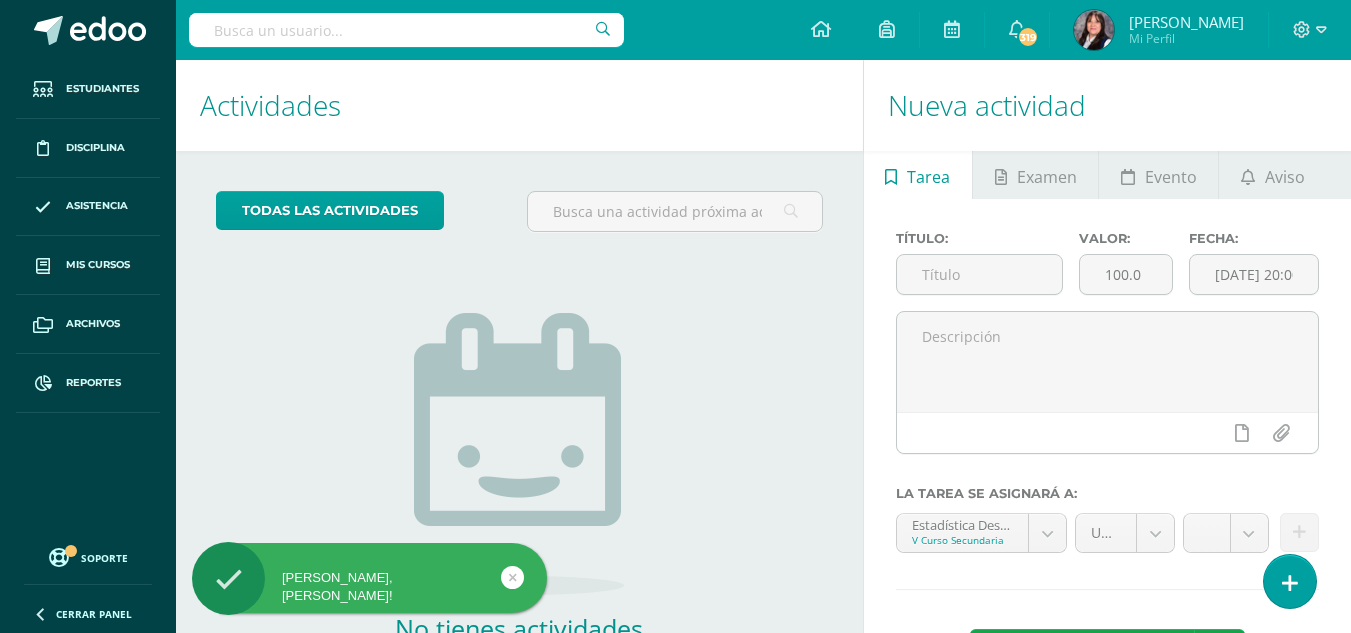 click at bounding box center (406, 30) 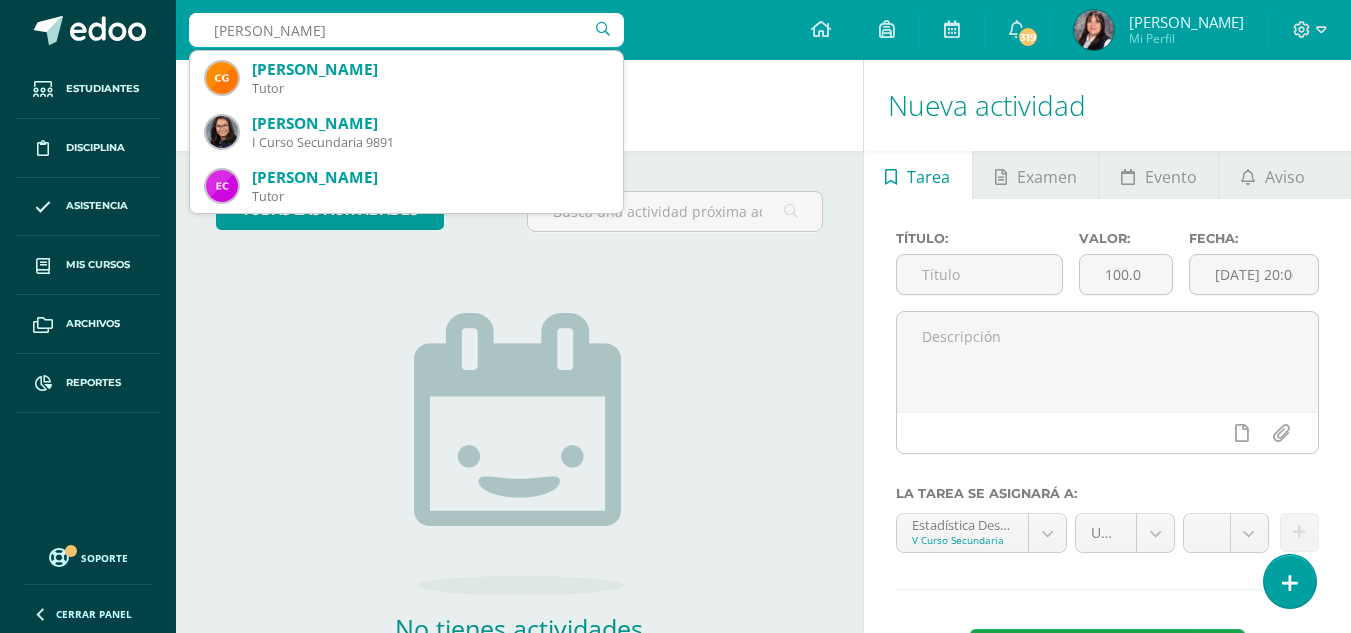 type on "[PERSON_NAME]" 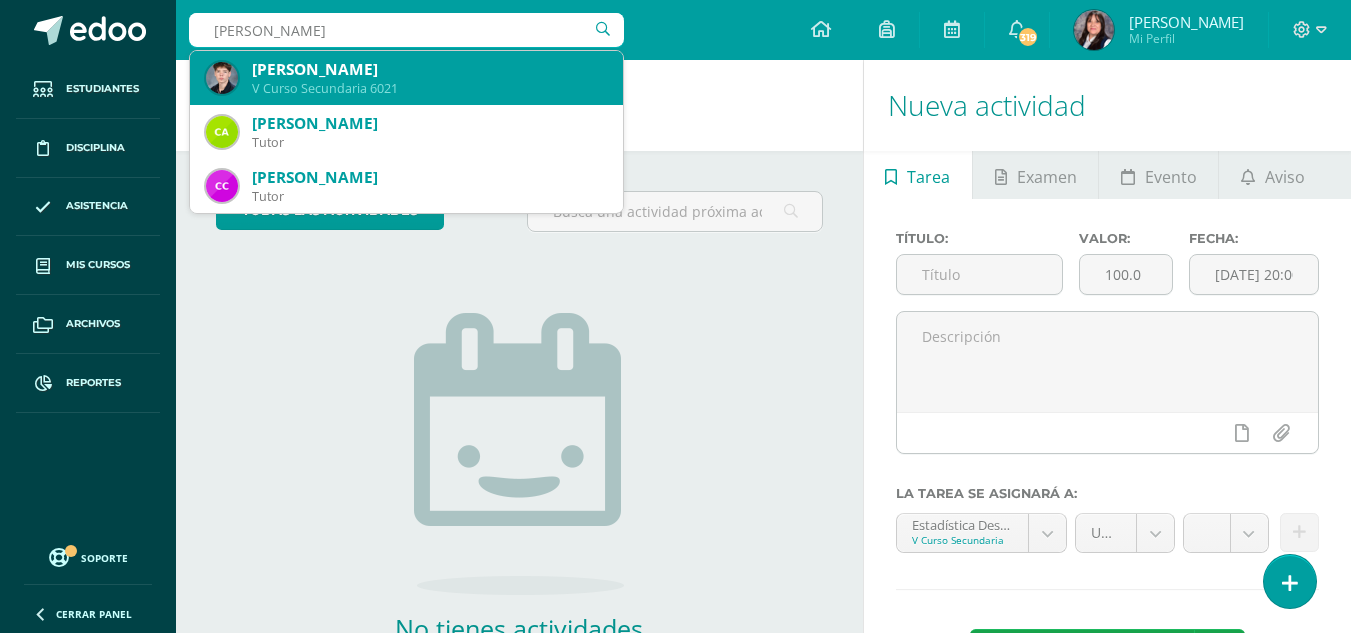 click on "[PERSON_NAME]" at bounding box center [429, 69] 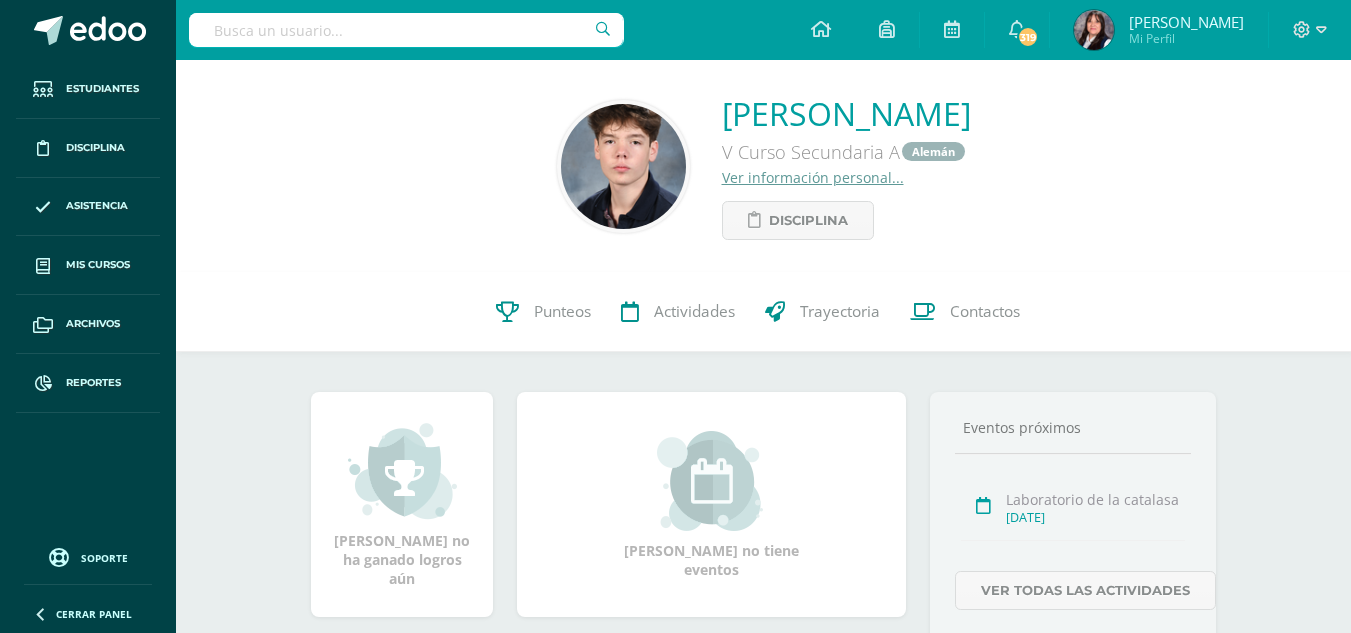 scroll, scrollTop: 0, scrollLeft: 0, axis: both 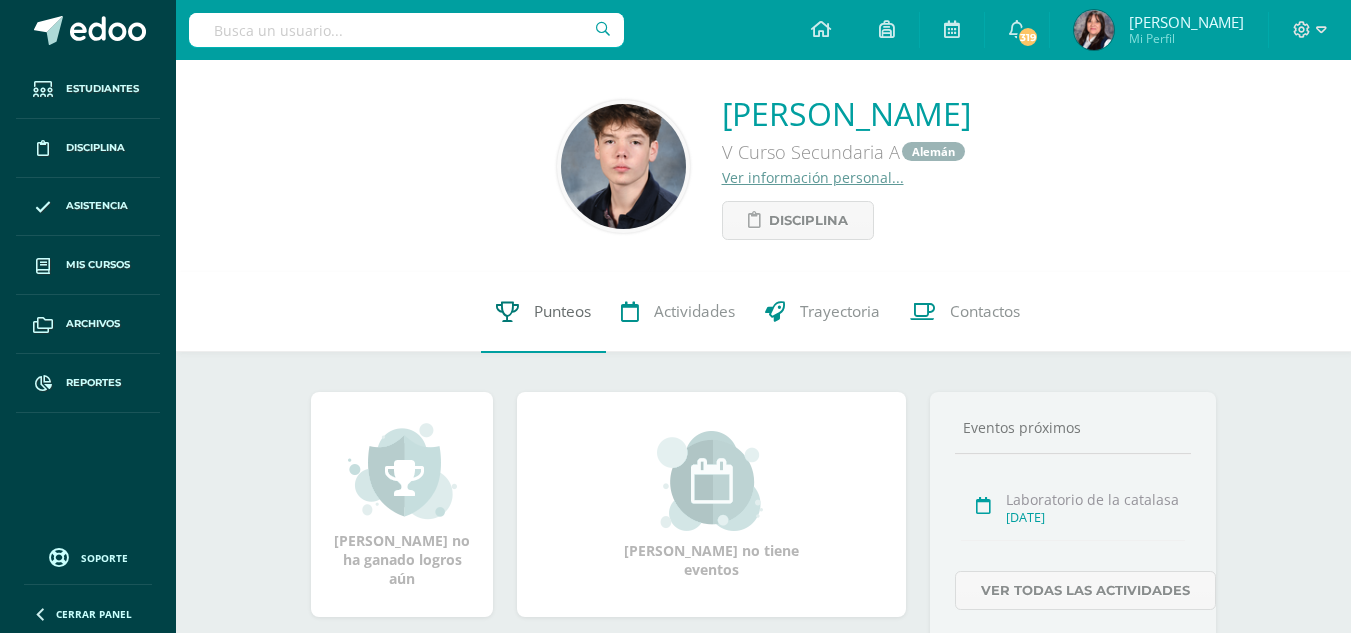click on "Punteos" at bounding box center (562, 312) 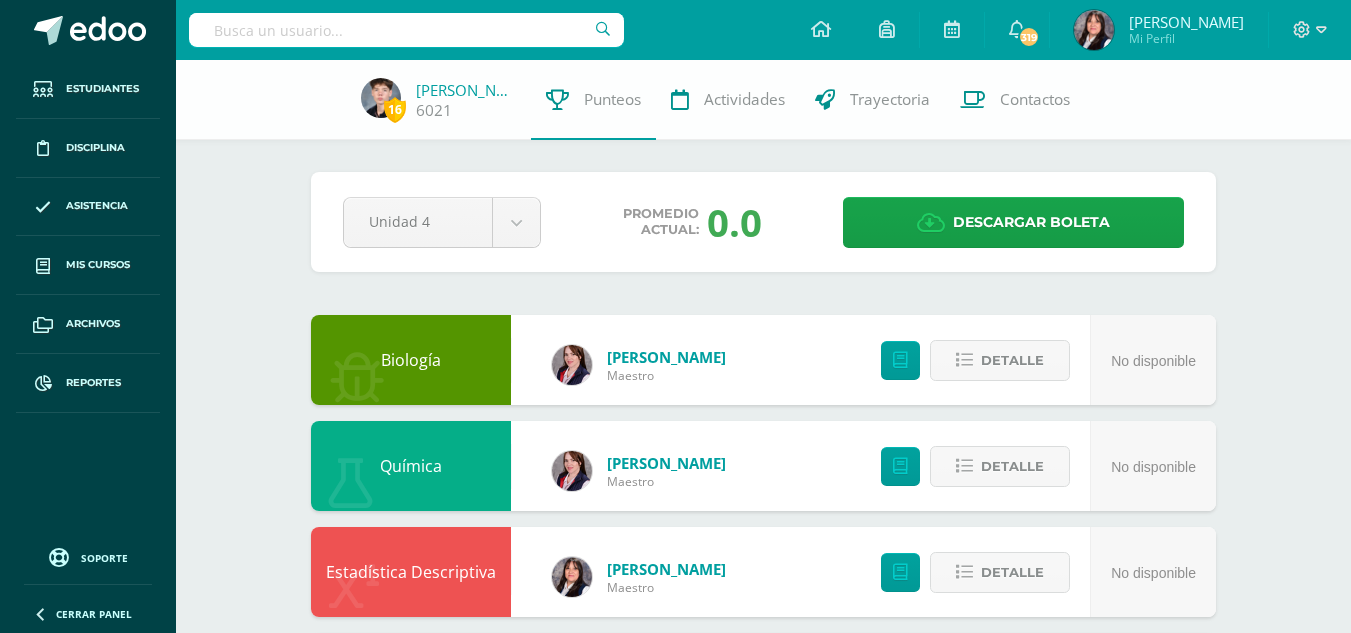 scroll, scrollTop: 0, scrollLeft: 0, axis: both 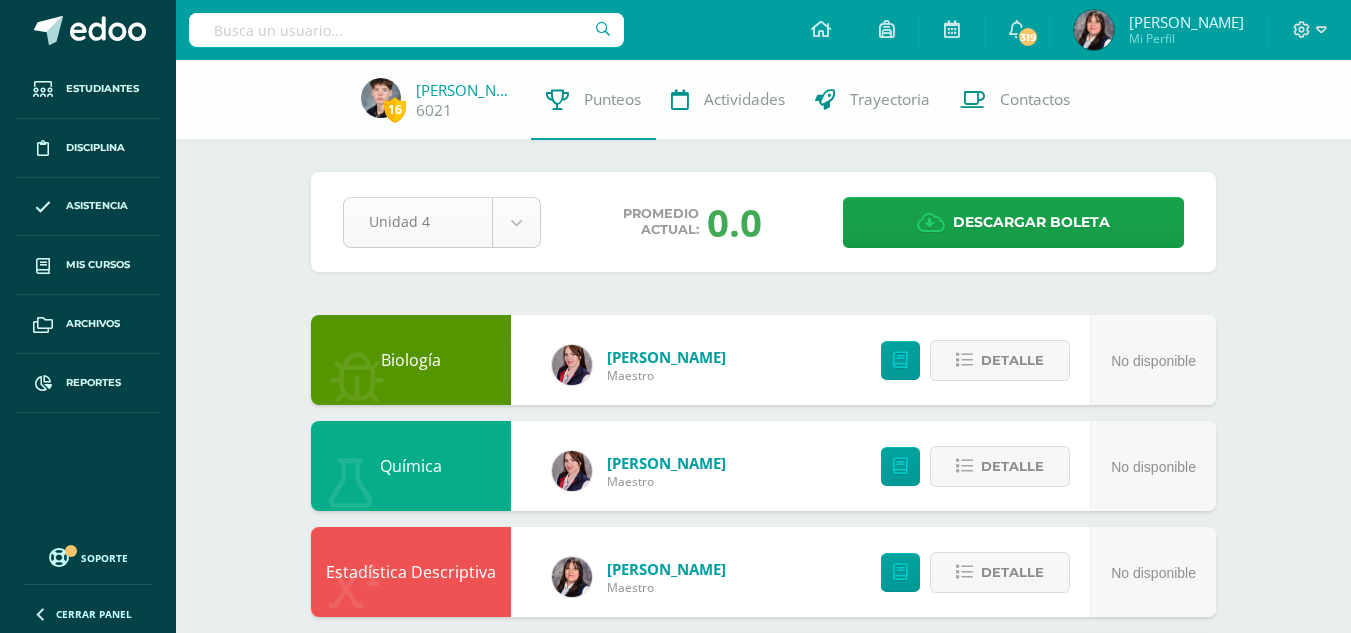 click on "Estudiantes Disciplina Asistencia Mis cursos Archivos Reportes Soporte
Centro de ayuda
Últimas actualizaciones
10+ Cerrar panel
Estadística Descriptiva
V Curso
Secundaria
"A"
Actividades Estudiantes Planificación Dosificación
Estadística Descriptiva
V Curso
Secundaria
"B"
Actividades Estudiantes Planificación Dosificación Ver Todos los Cursos  Configuración
Cerrar sesión
Ingrid
Mi Perfil 319 319 Avisos
1353
avisos sin leer
Avisos Soporte Edoo  te envió un aviso
Rivera Aurora Ingrid Ortíz" at bounding box center [675, 858] 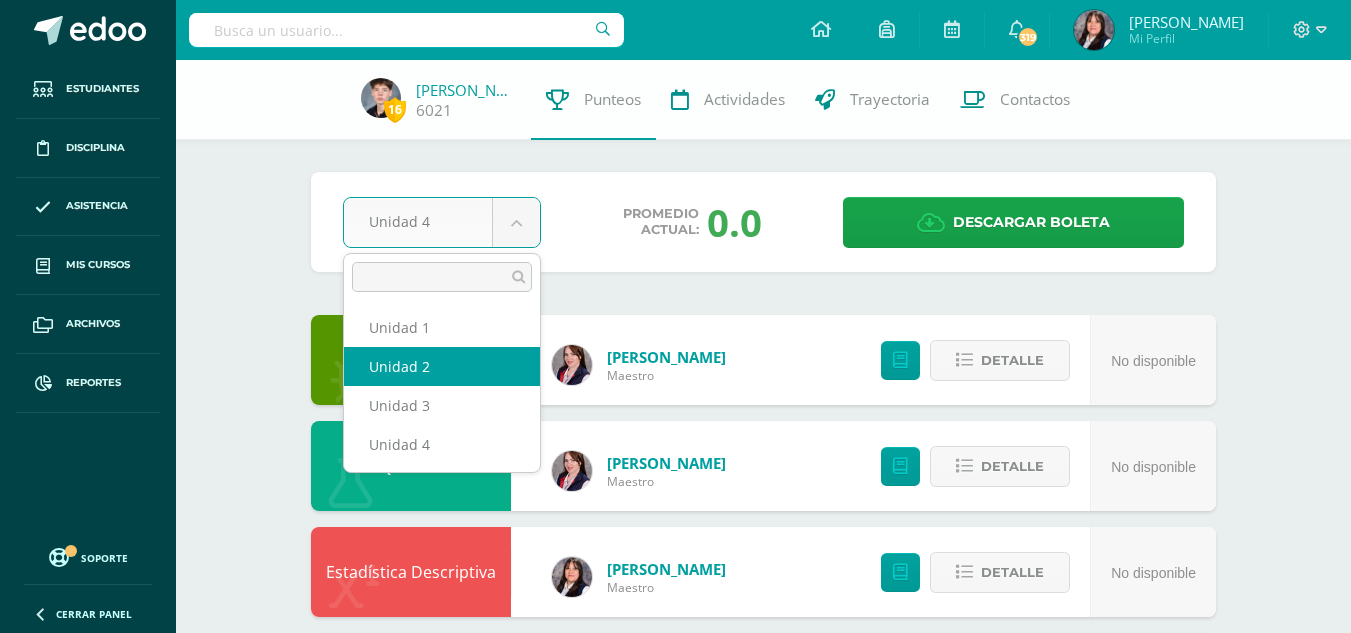 select on "Unidad 2" 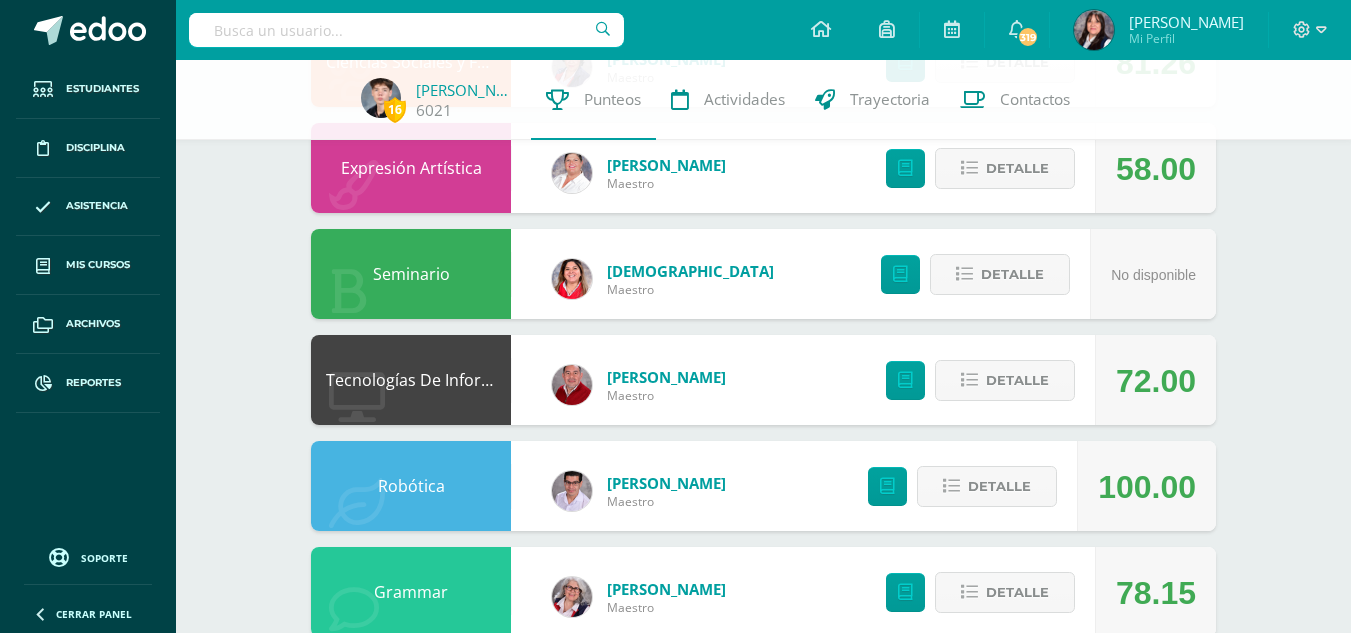 scroll, scrollTop: 1084, scrollLeft: 0, axis: vertical 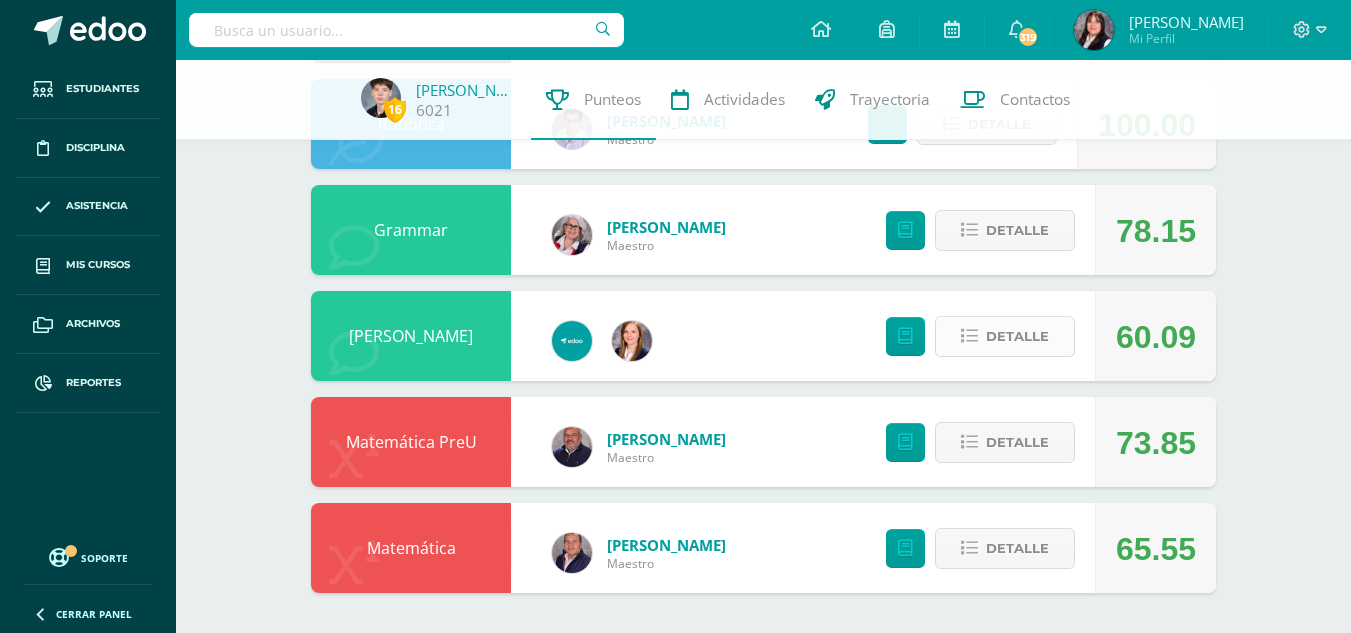 click on "Detalle" at bounding box center (1017, 336) 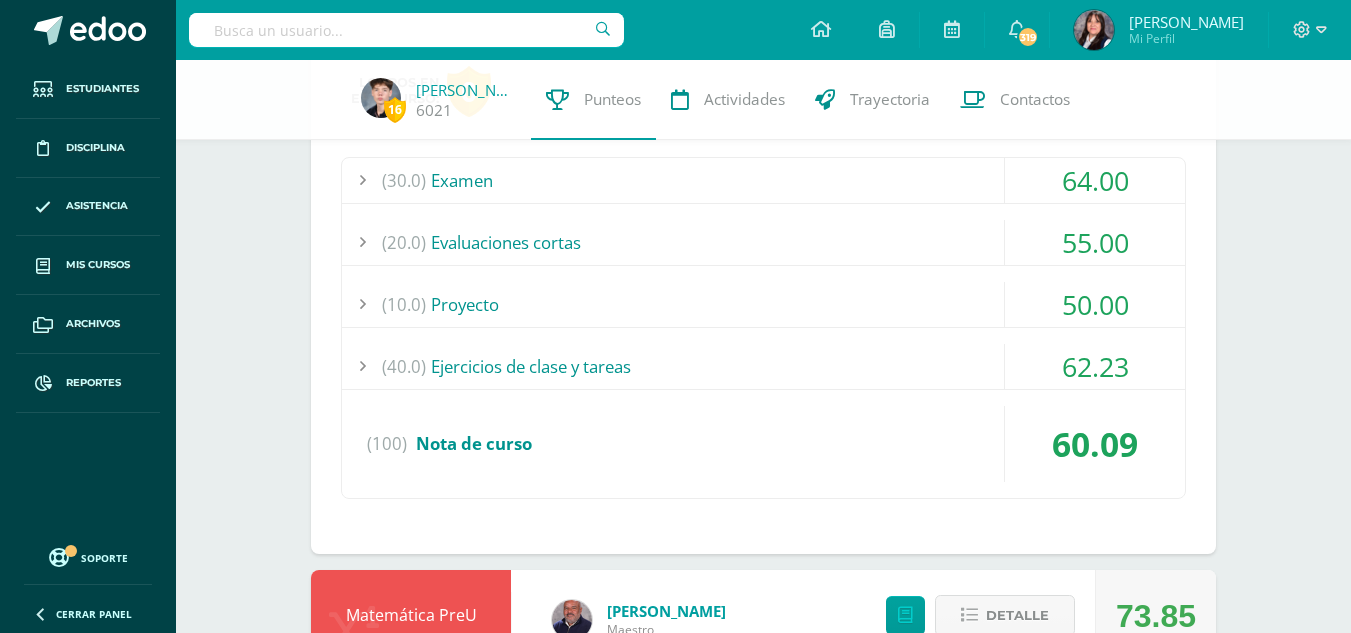 scroll, scrollTop: 1284, scrollLeft: 0, axis: vertical 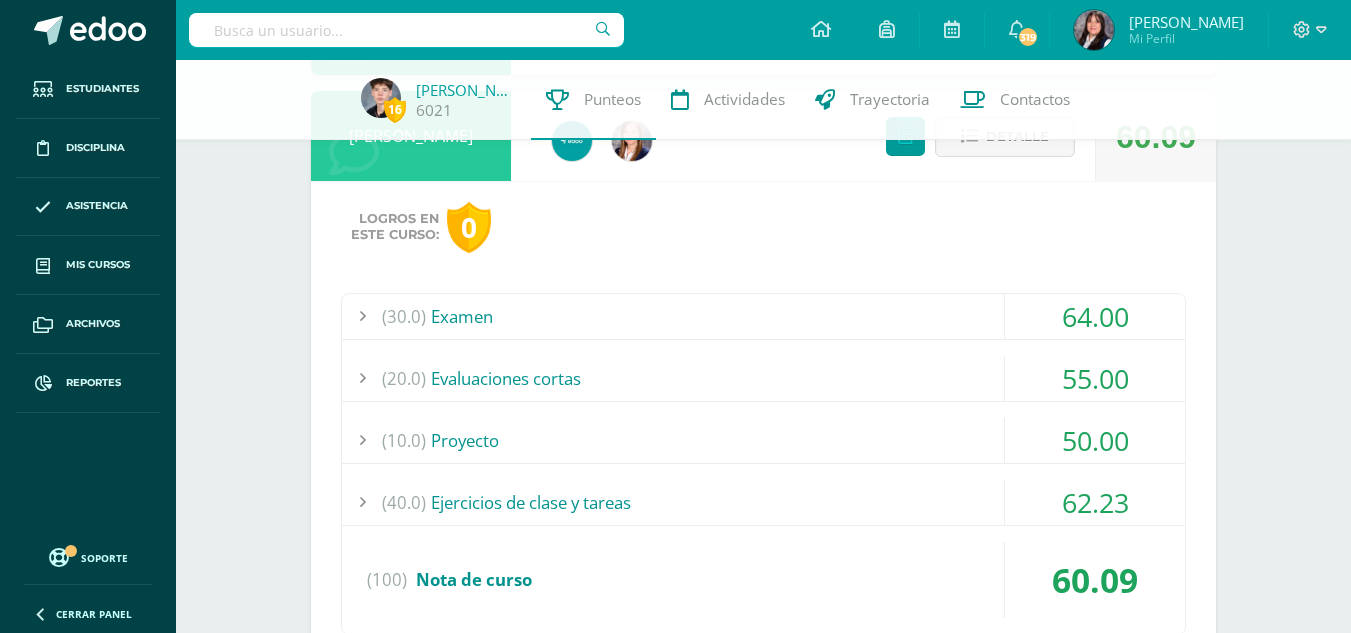 click on "(30.0)
Examen" at bounding box center [763, 316] 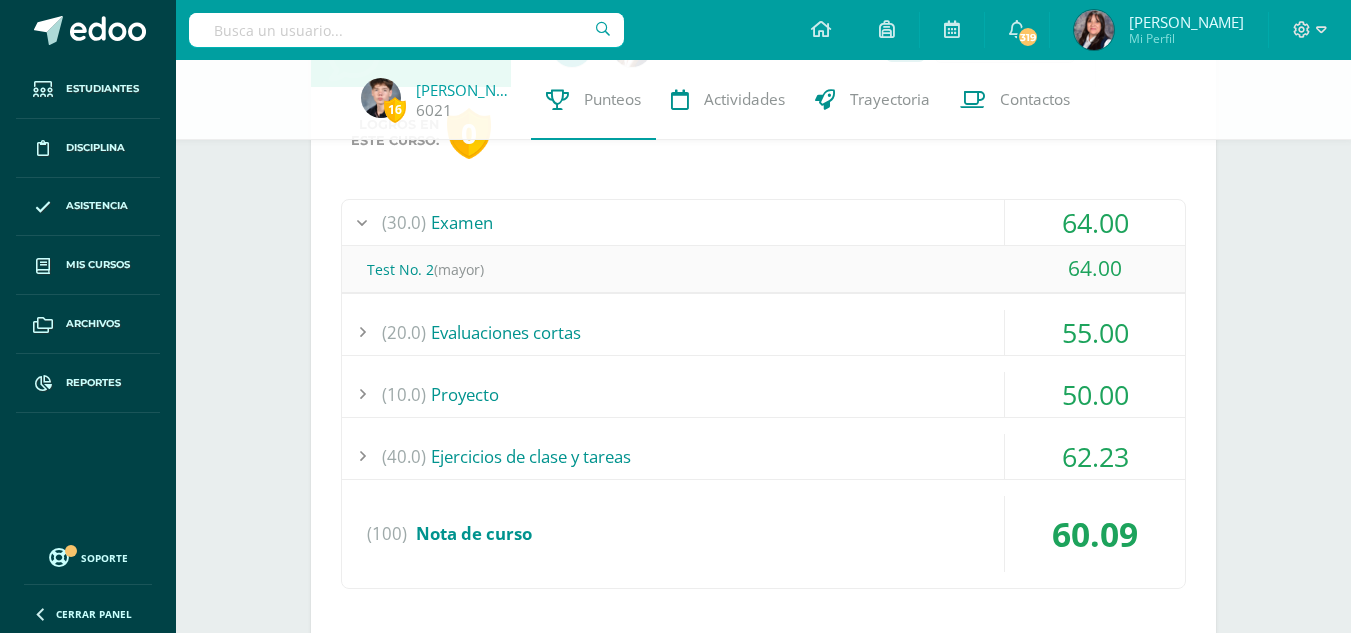 scroll, scrollTop: 1284, scrollLeft: 0, axis: vertical 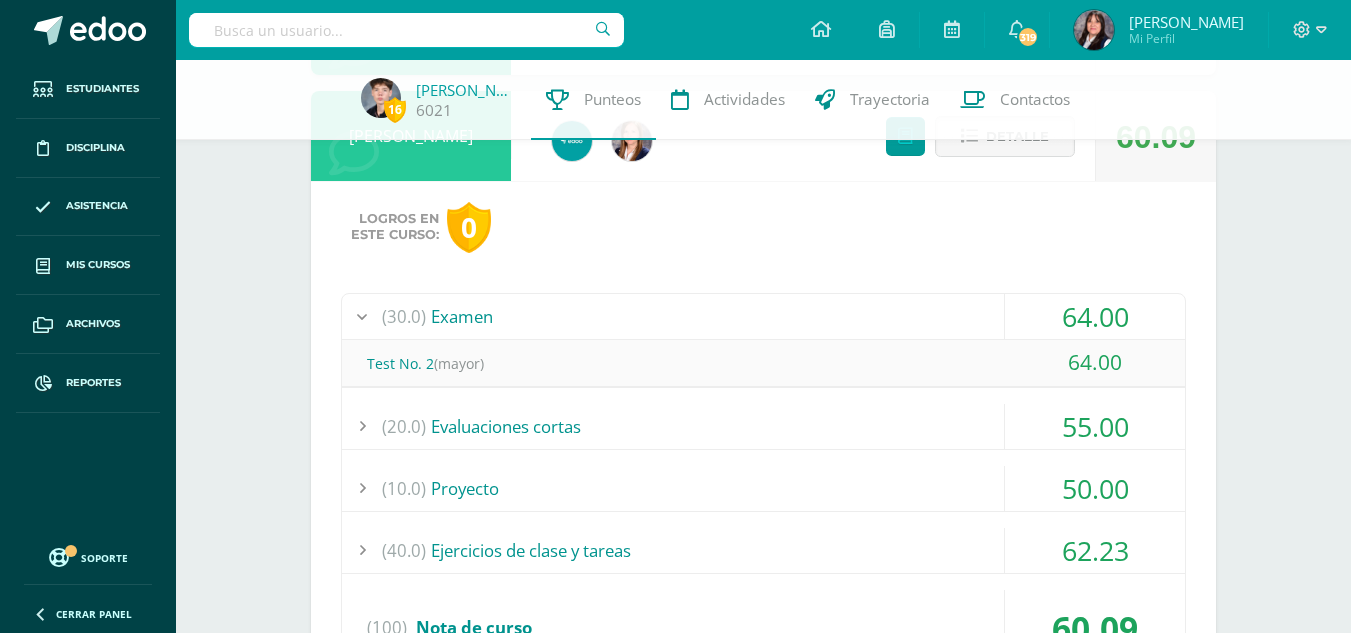click on "Logros en
este curso:
0" at bounding box center [763, 227] 